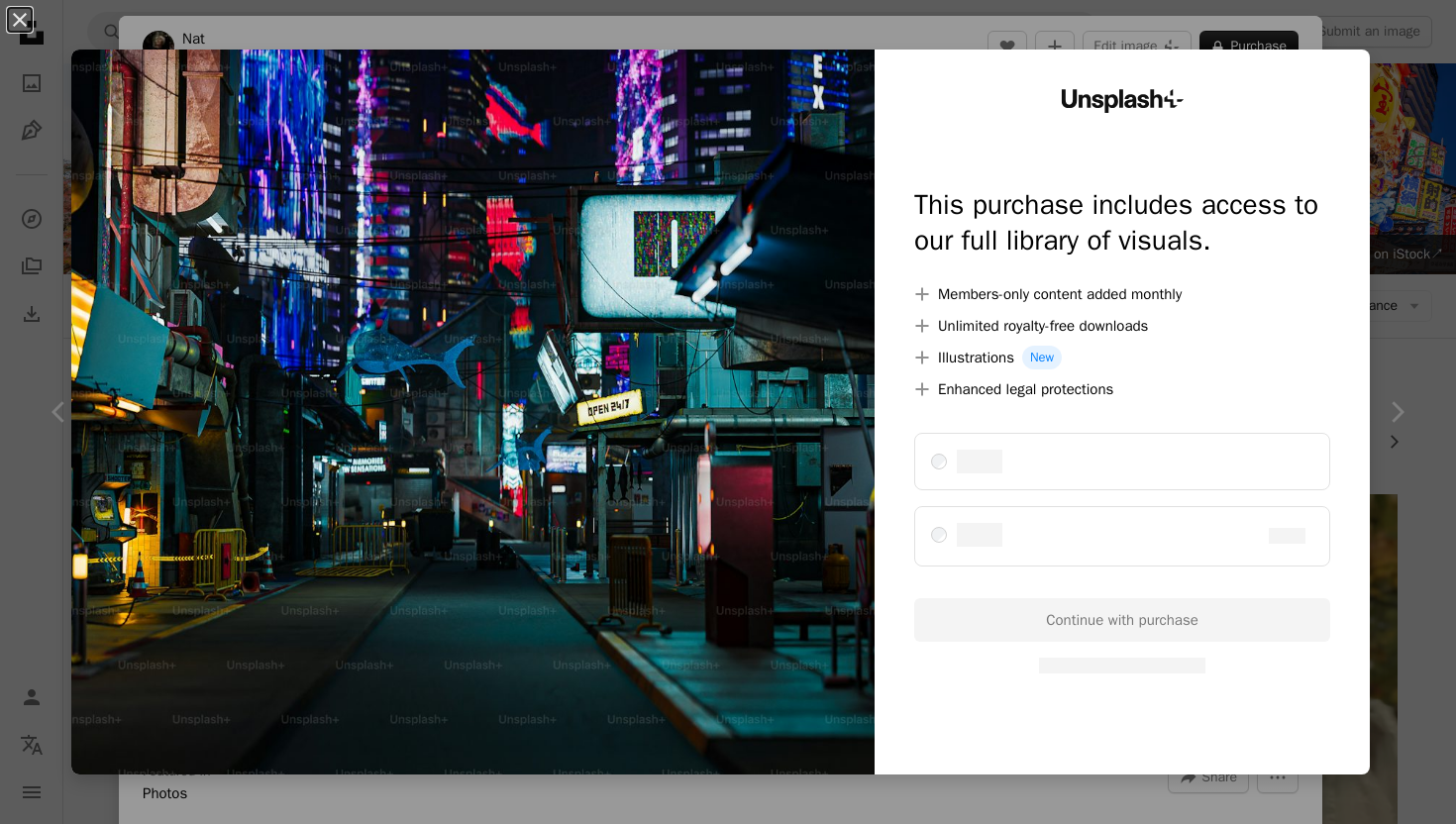 scroll, scrollTop: 1332, scrollLeft: 0, axis: vertical 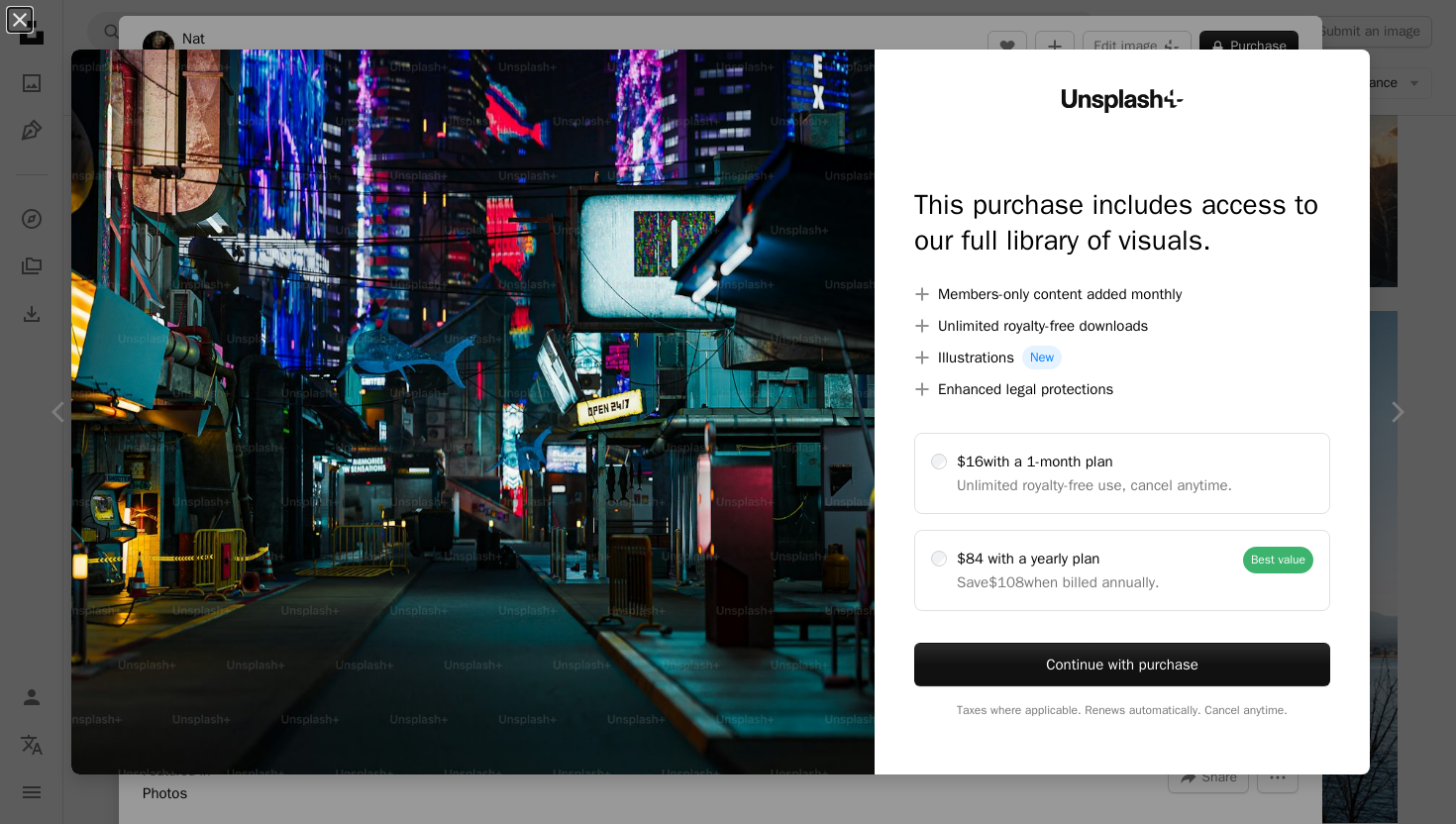 click on "An X shape Unsplash+ This purchase includes access to our full library of visuals. A plus sign Members-only content added monthly A plus sign Unlimited royalty-free downloads A plus sign Illustrations  New A plus sign Enhanced legal protections $16  with a 1-month plan Unlimited royalty-free use, cancel anytime. $84   with a yearly plan Save  $108  when billed annually. Best value Continue with purchase Taxes where applicable. Renews automatically. Cancel anytime." at bounding box center [728, 412] 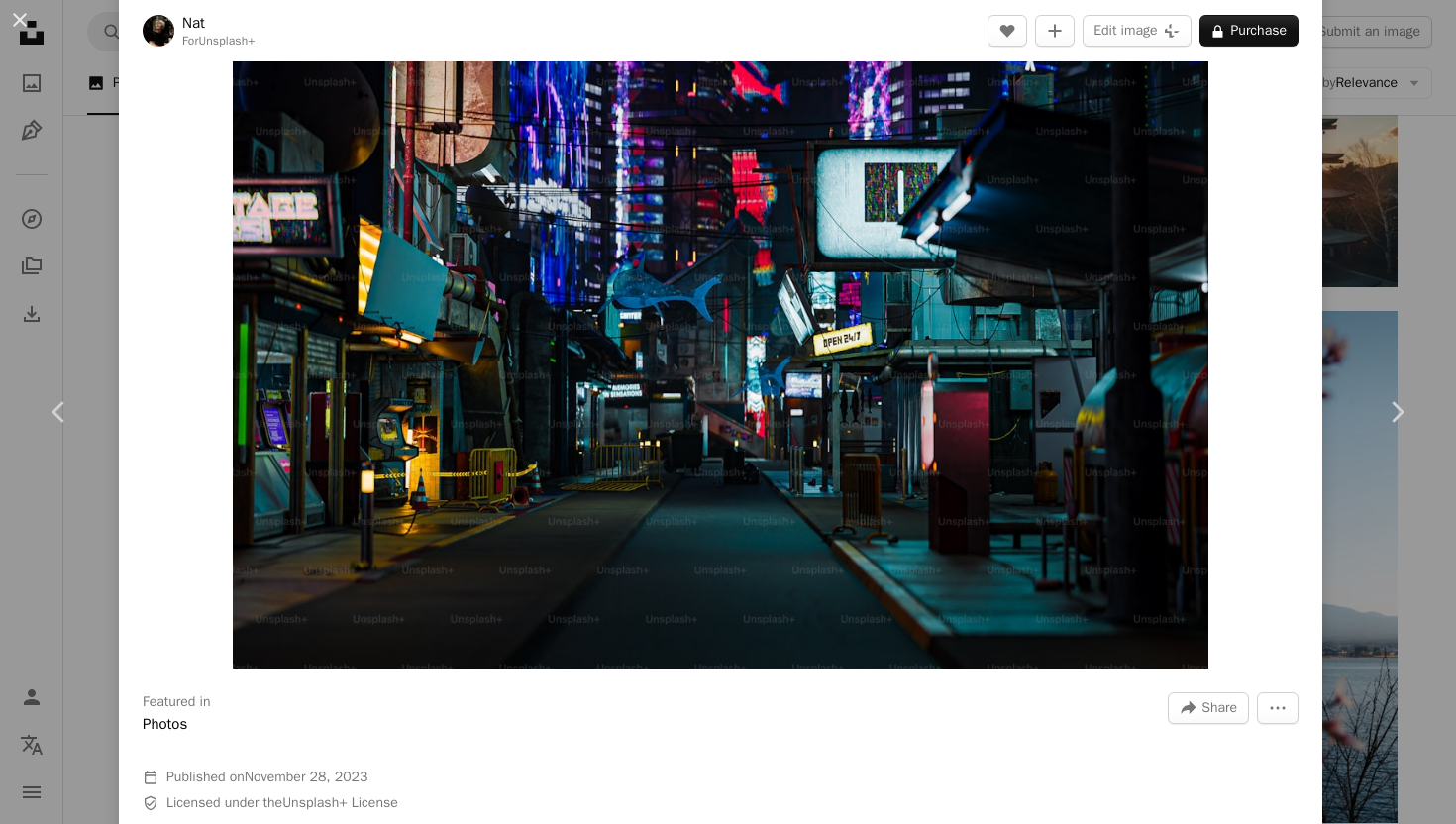scroll, scrollTop: 0, scrollLeft: 0, axis: both 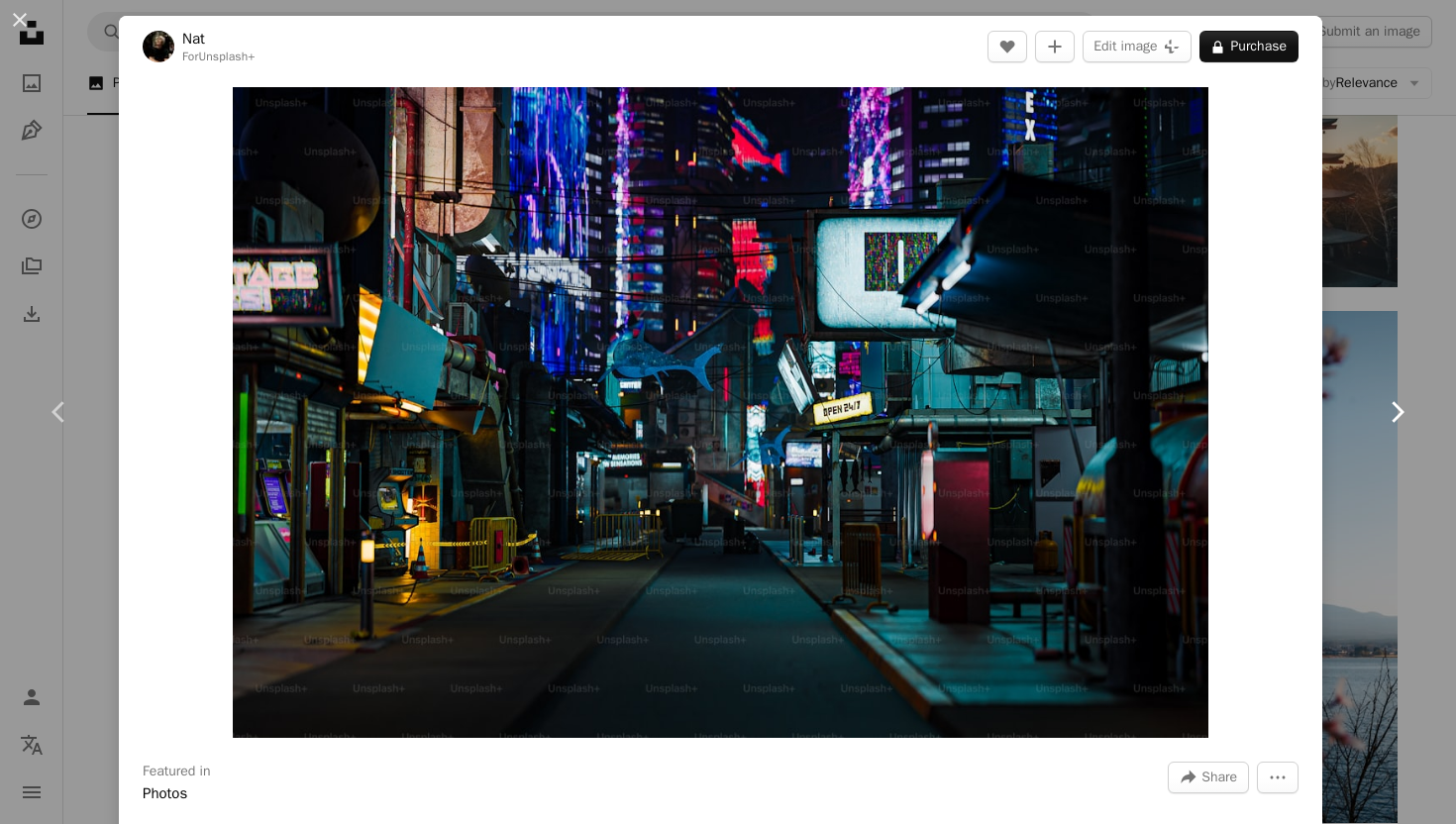 click on "Chevron right" at bounding box center (1397, 412) 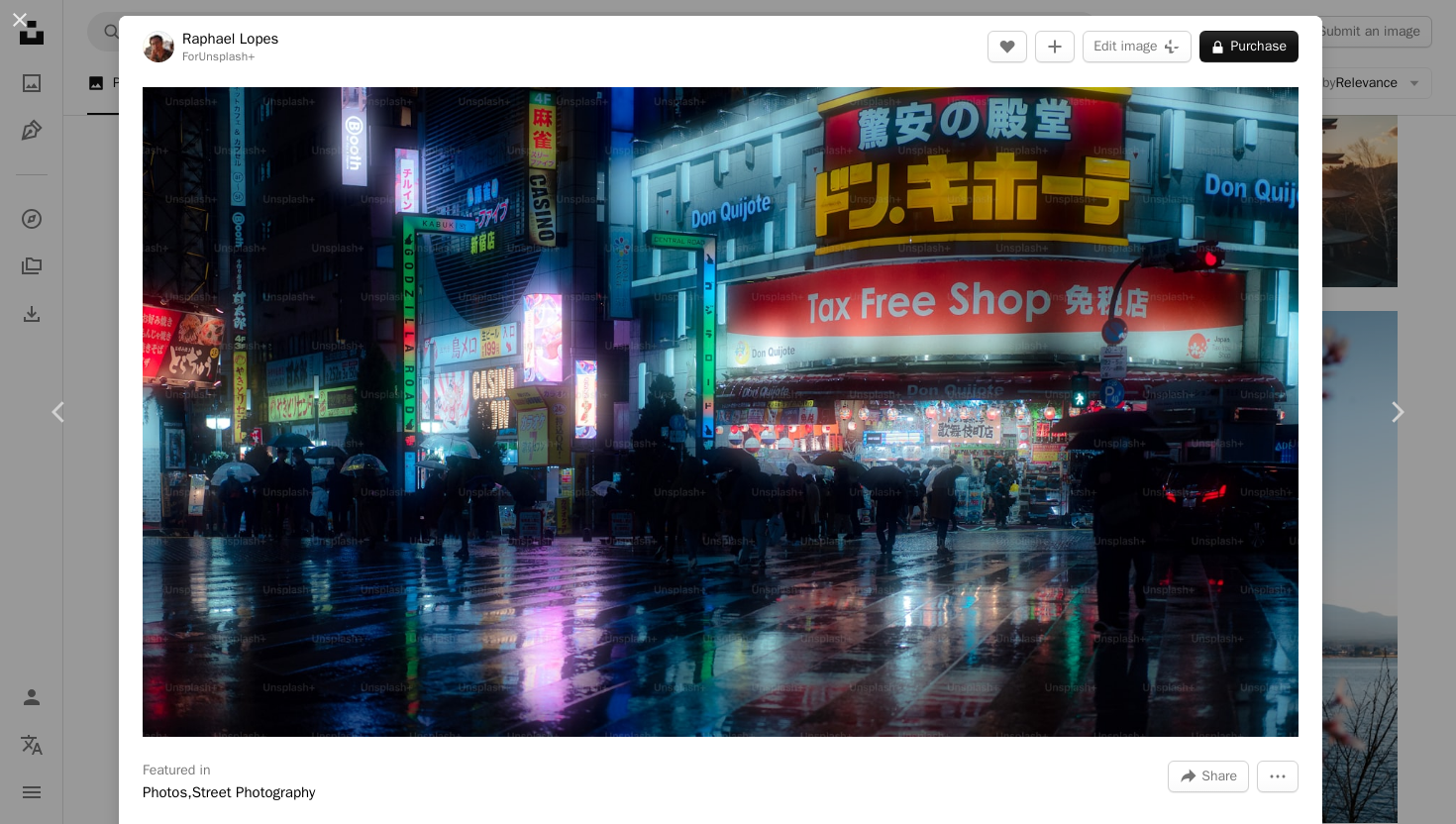 click on "[CITY], [CITY], [COUNTRY]" at bounding box center (728, 412) 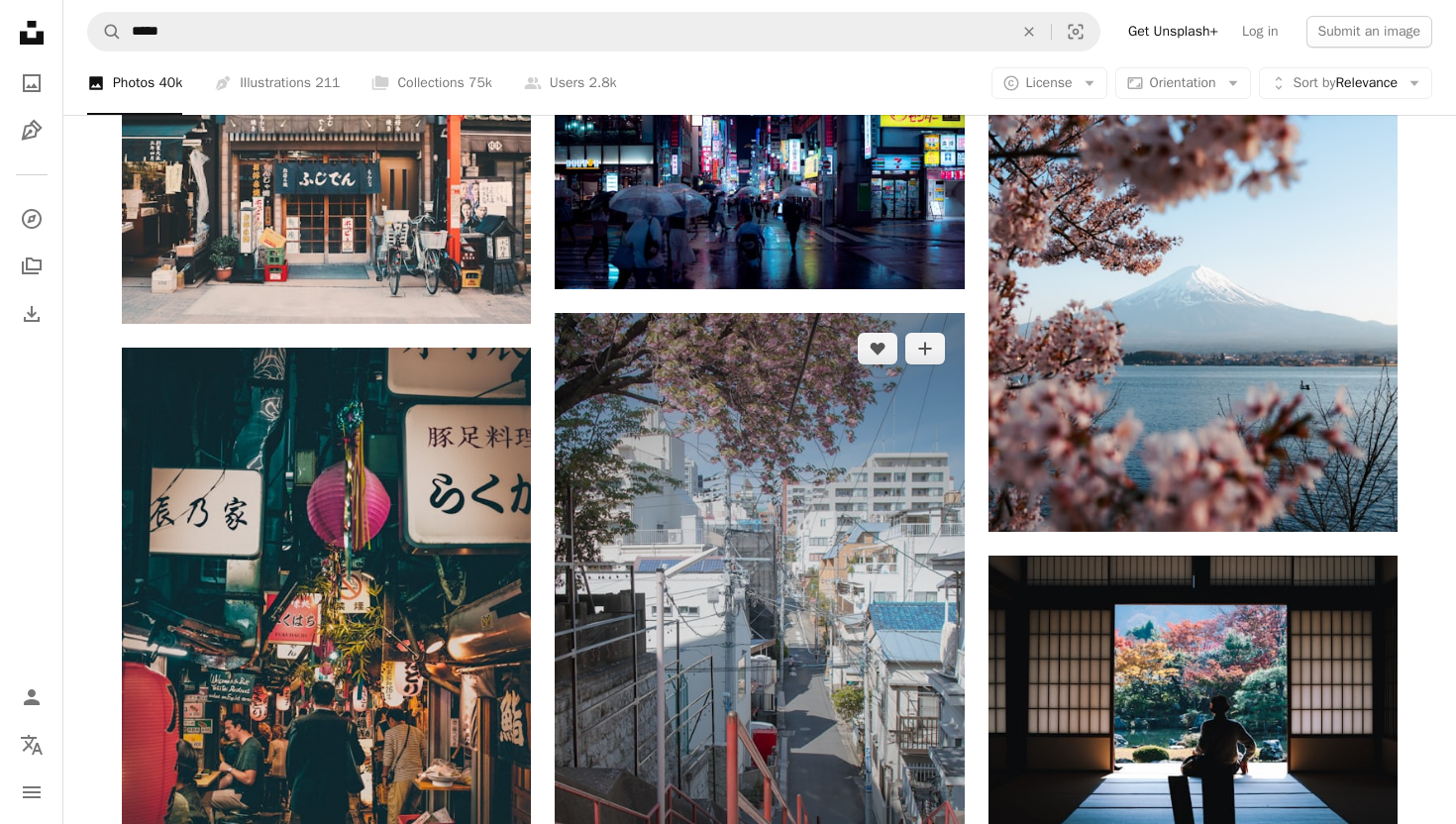 scroll, scrollTop: 1624, scrollLeft: 0, axis: vertical 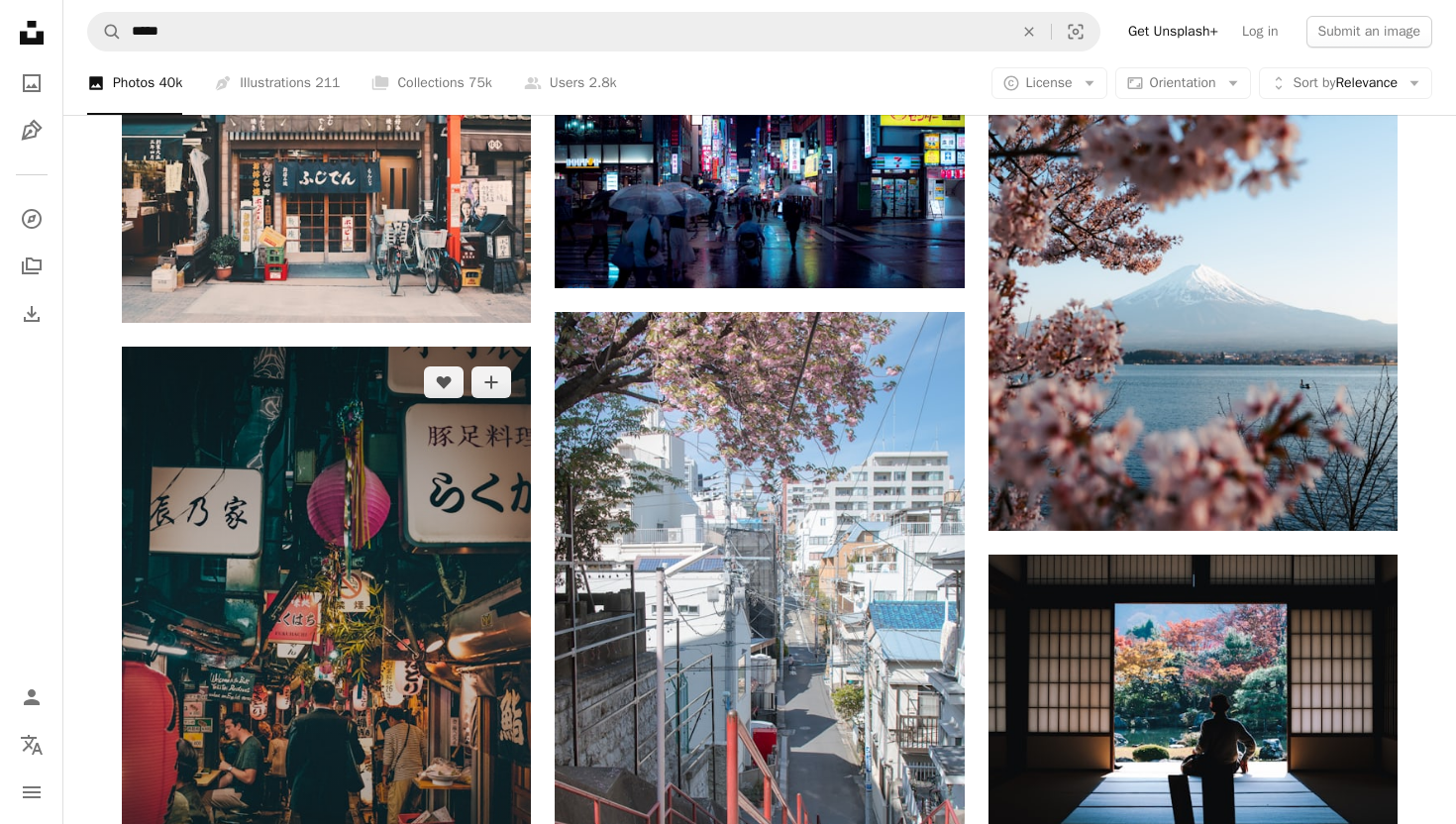 click at bounding box center (326, 654) 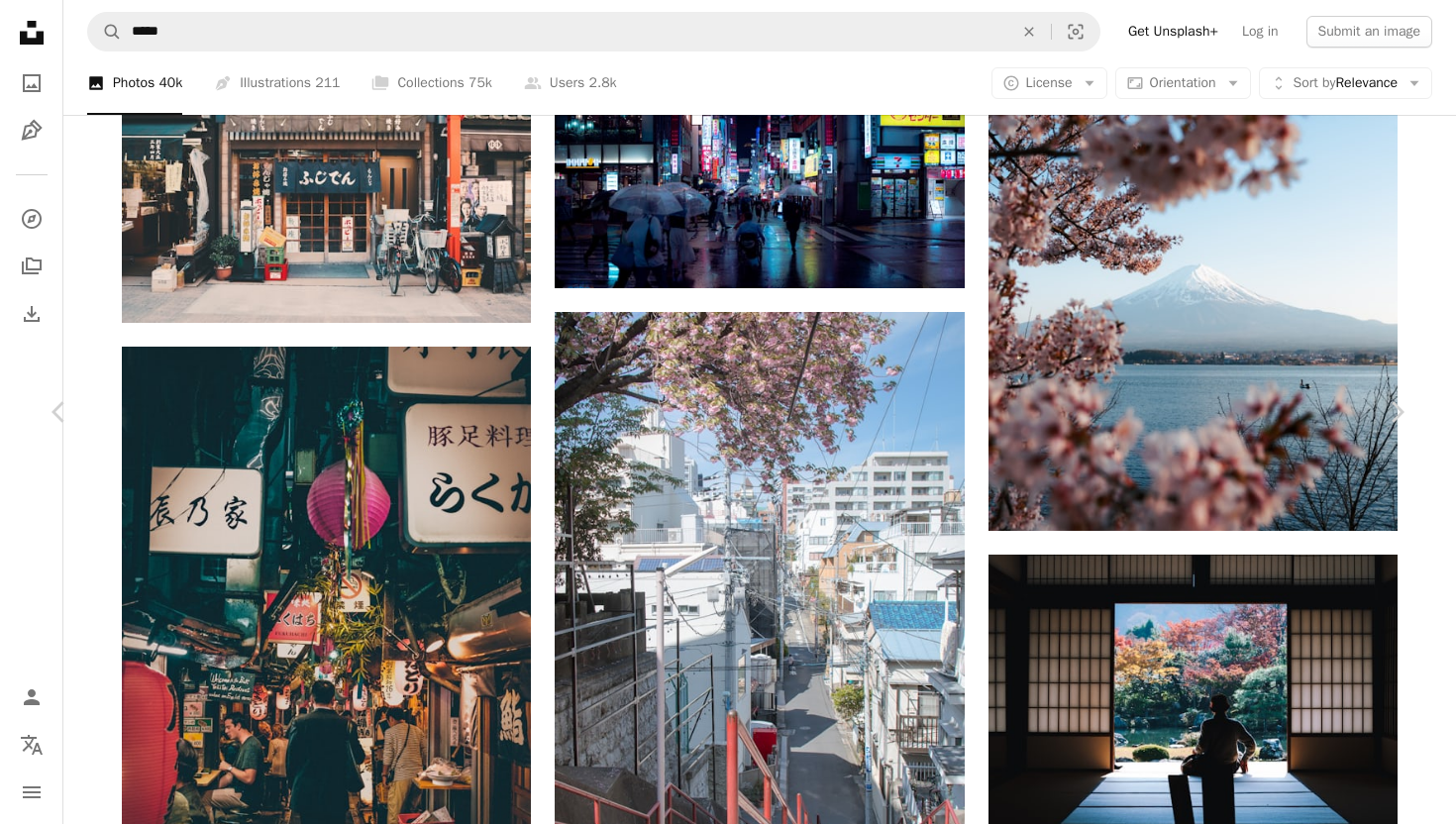 scroll, scrollTop: 3283, scrollLeft: 0, axis: vertical 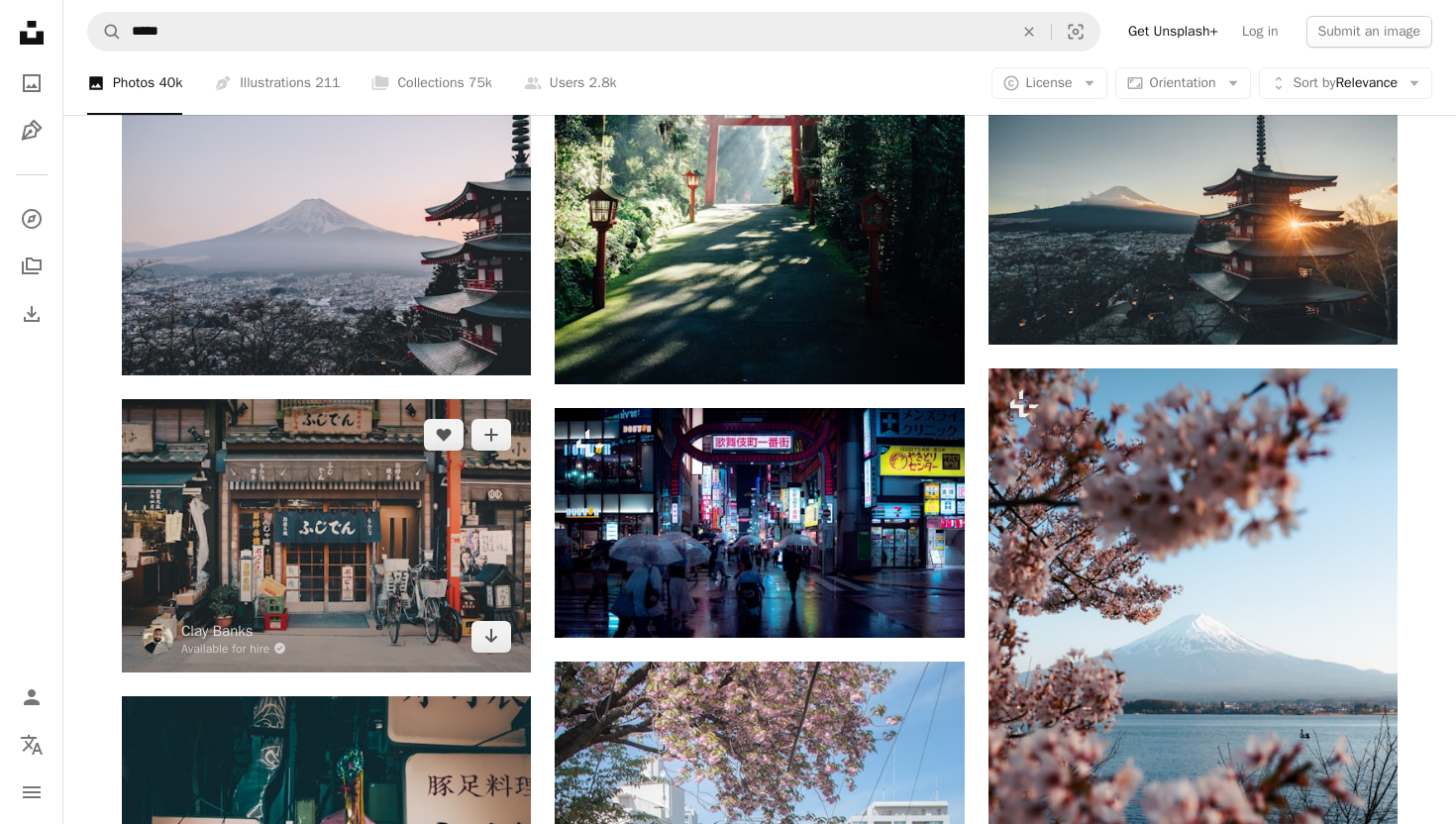 click at bounding box center [326, 536] 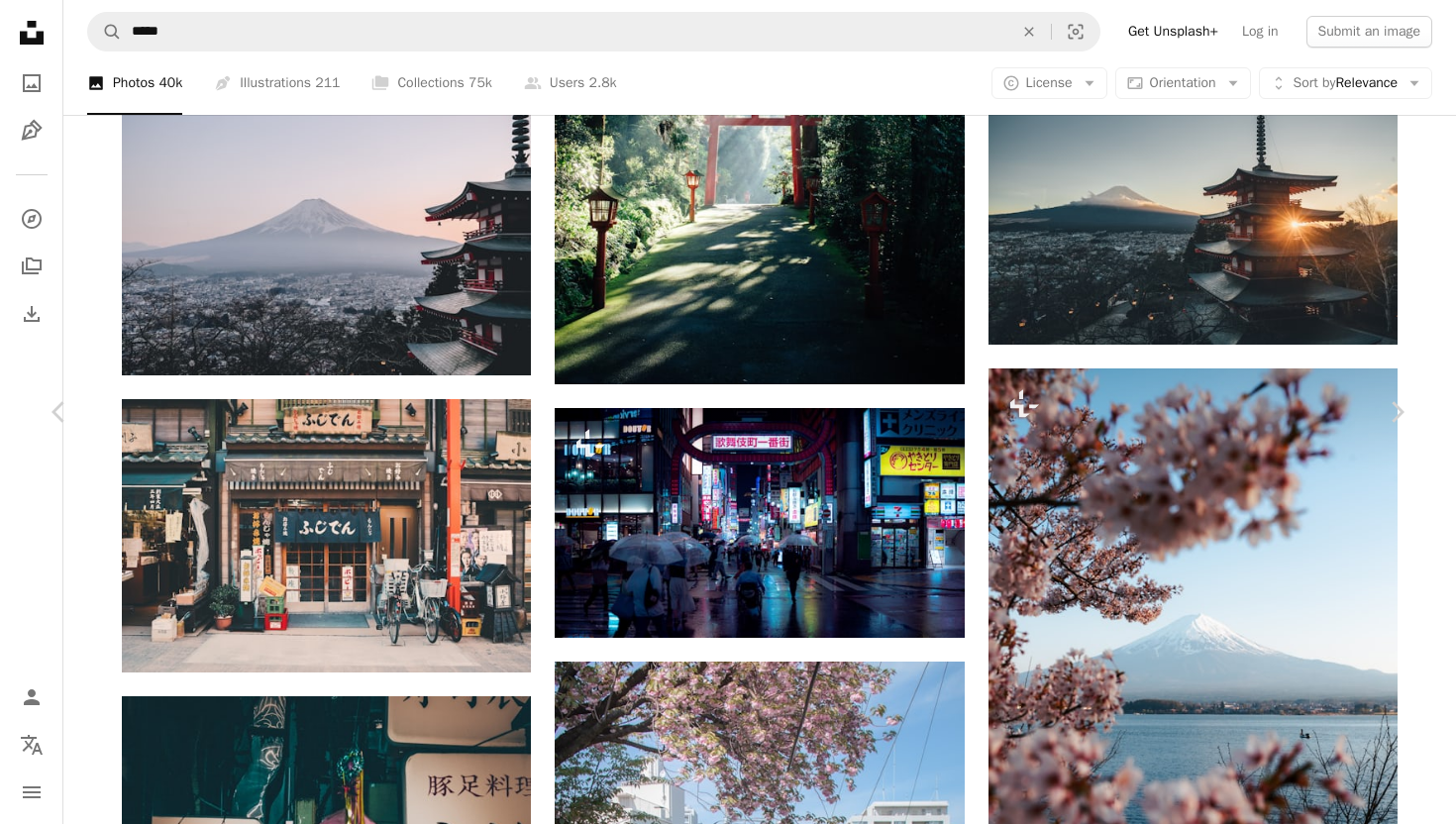 click on "Download free" at bounding box center (1209, 6169) 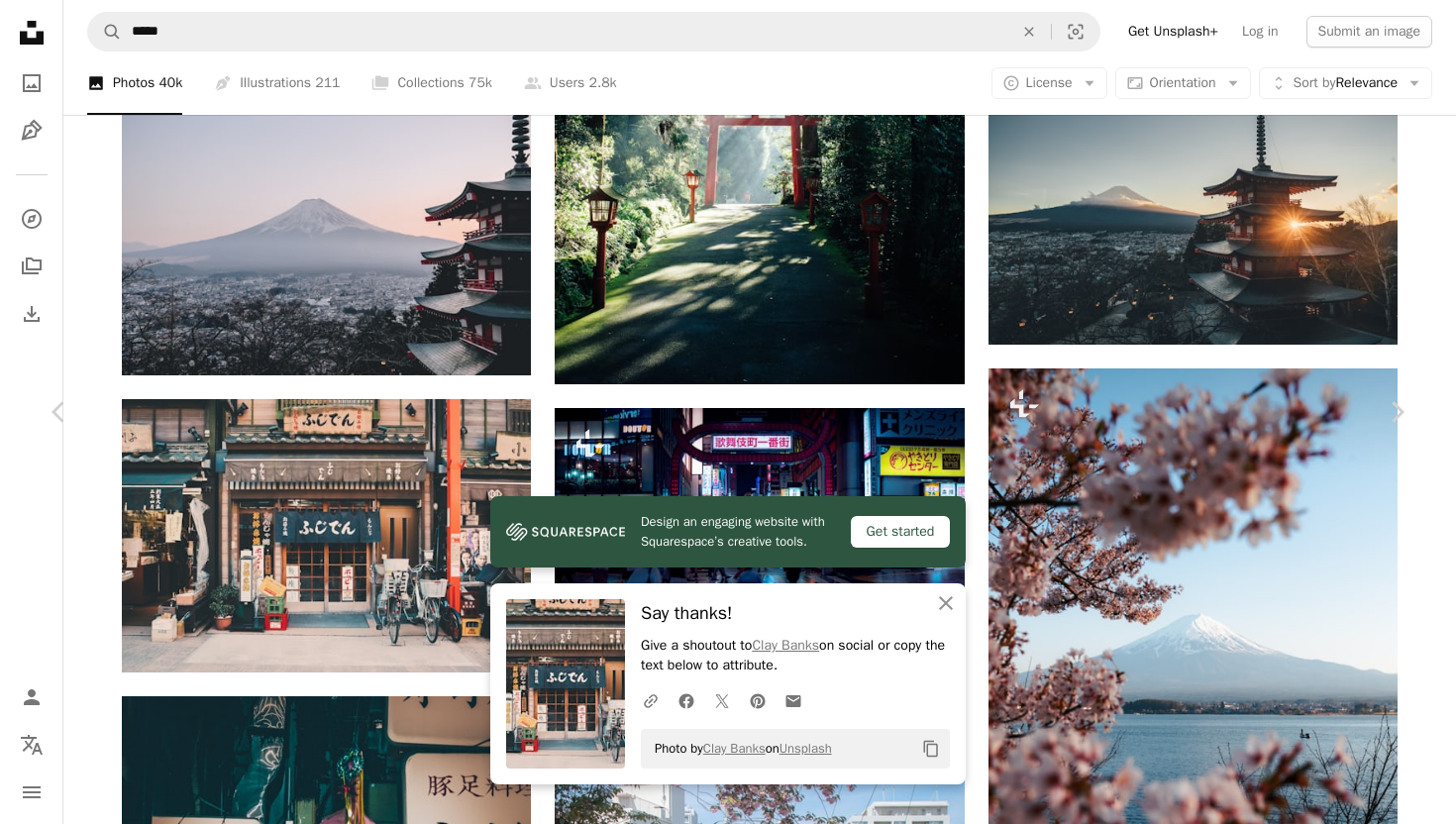 scroll, scrollTop: 213, scrollLeft: 0, axis: vertical 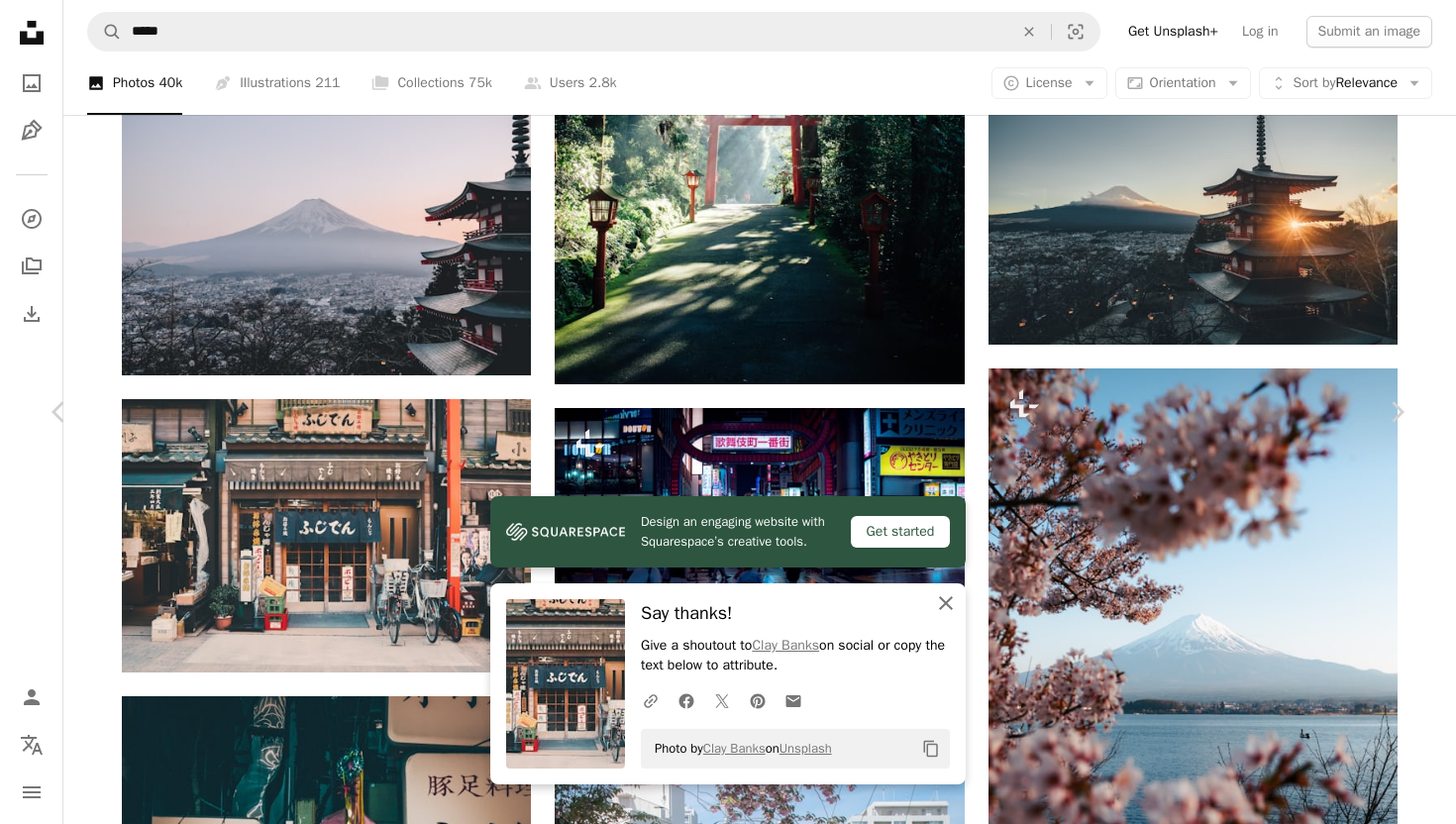 click 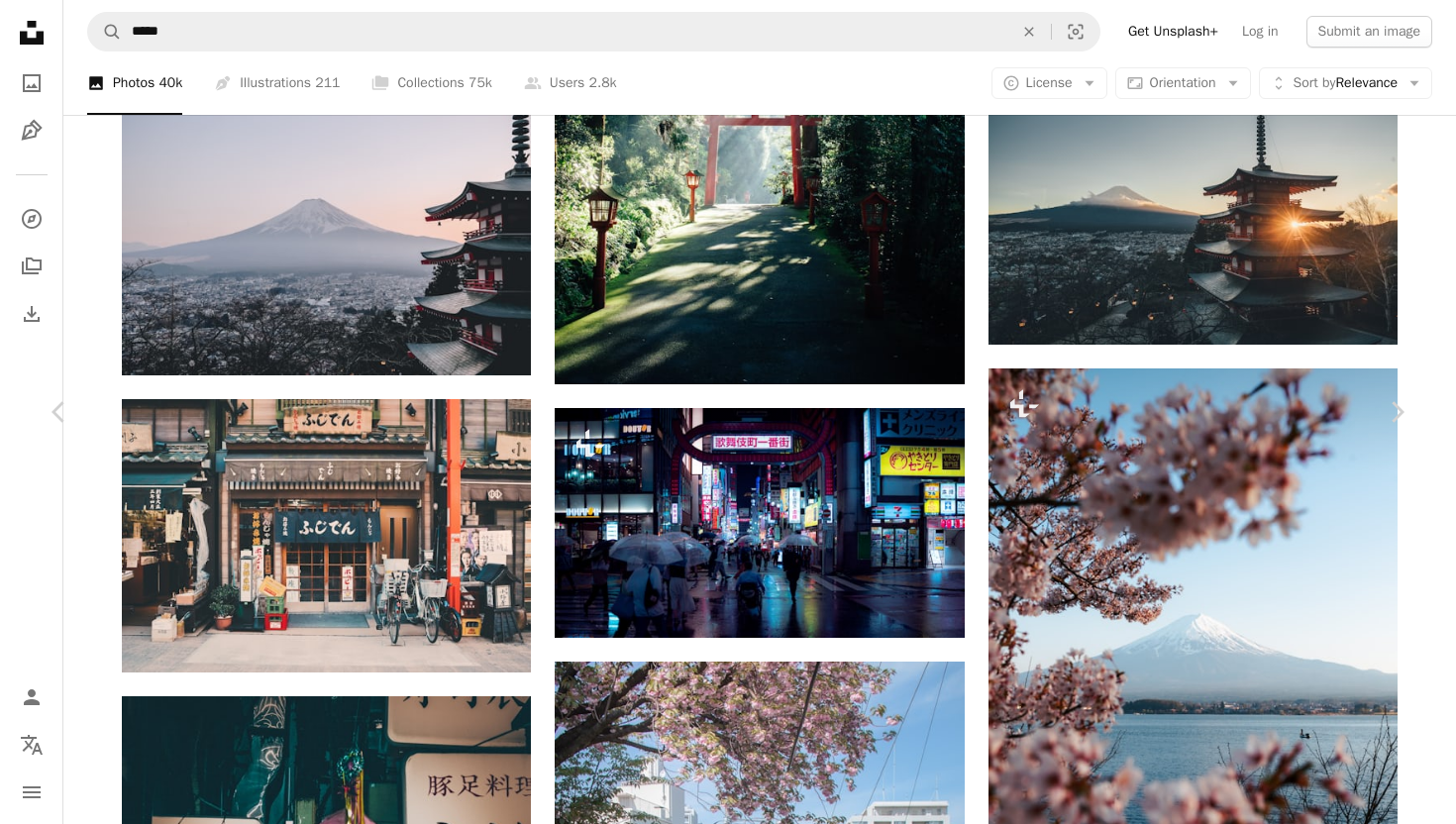 scroll, scrollTop: 4372, scrollLeft: 0, axis: vertical 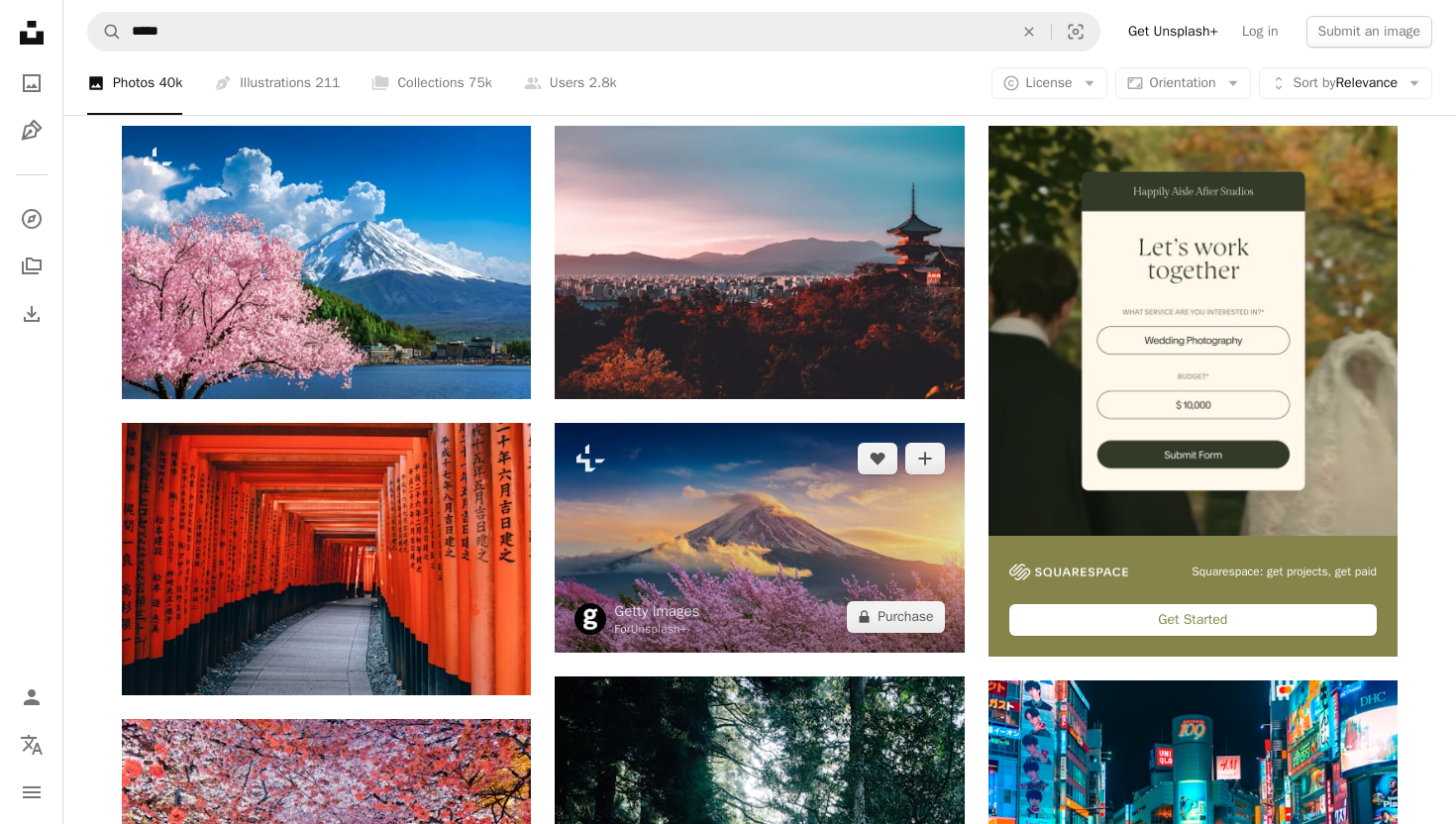 click at bounding box center [759, 538] 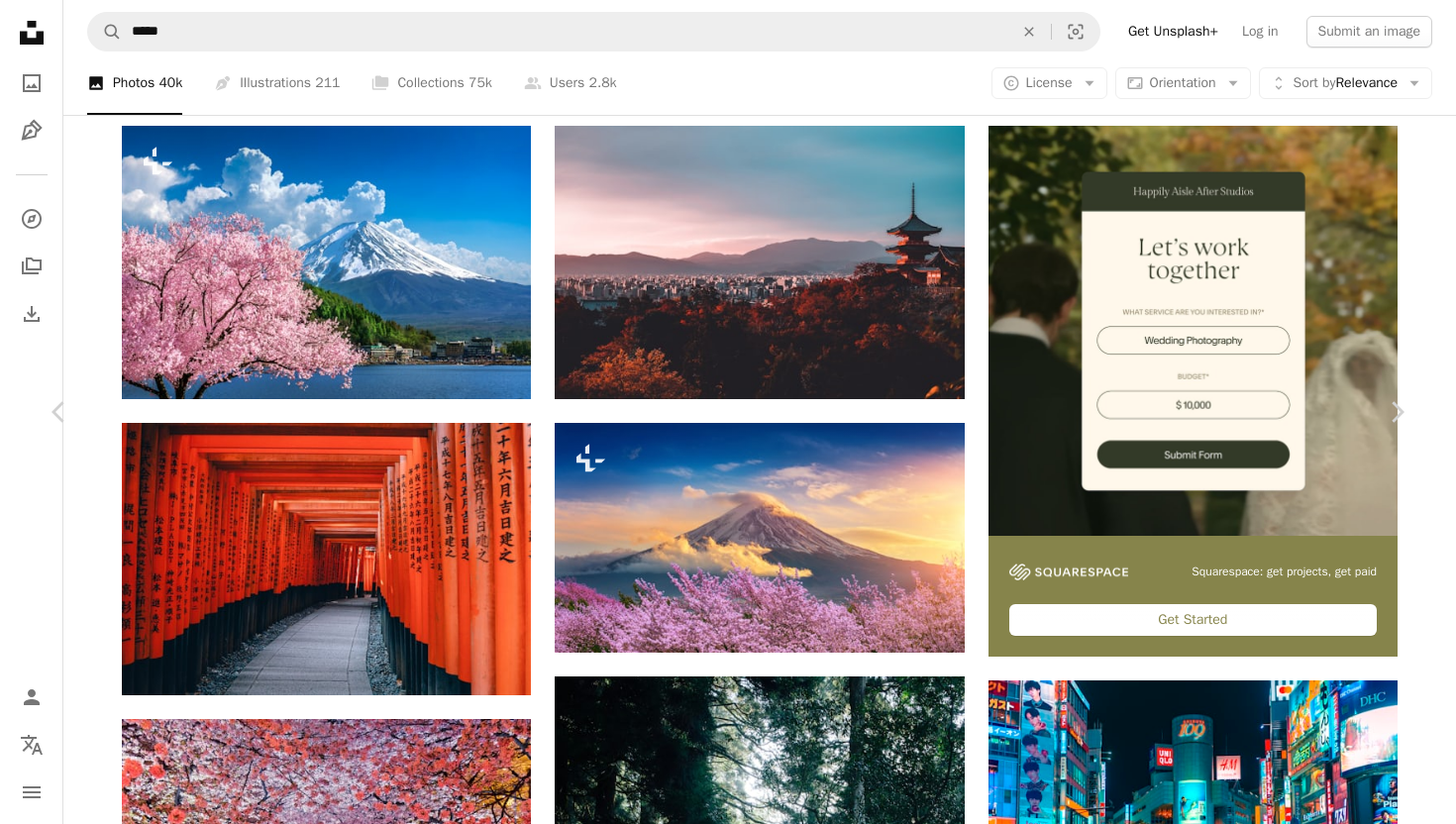 scroll, scrollTop: 4520, scrollLeft: 0, axis: vertical 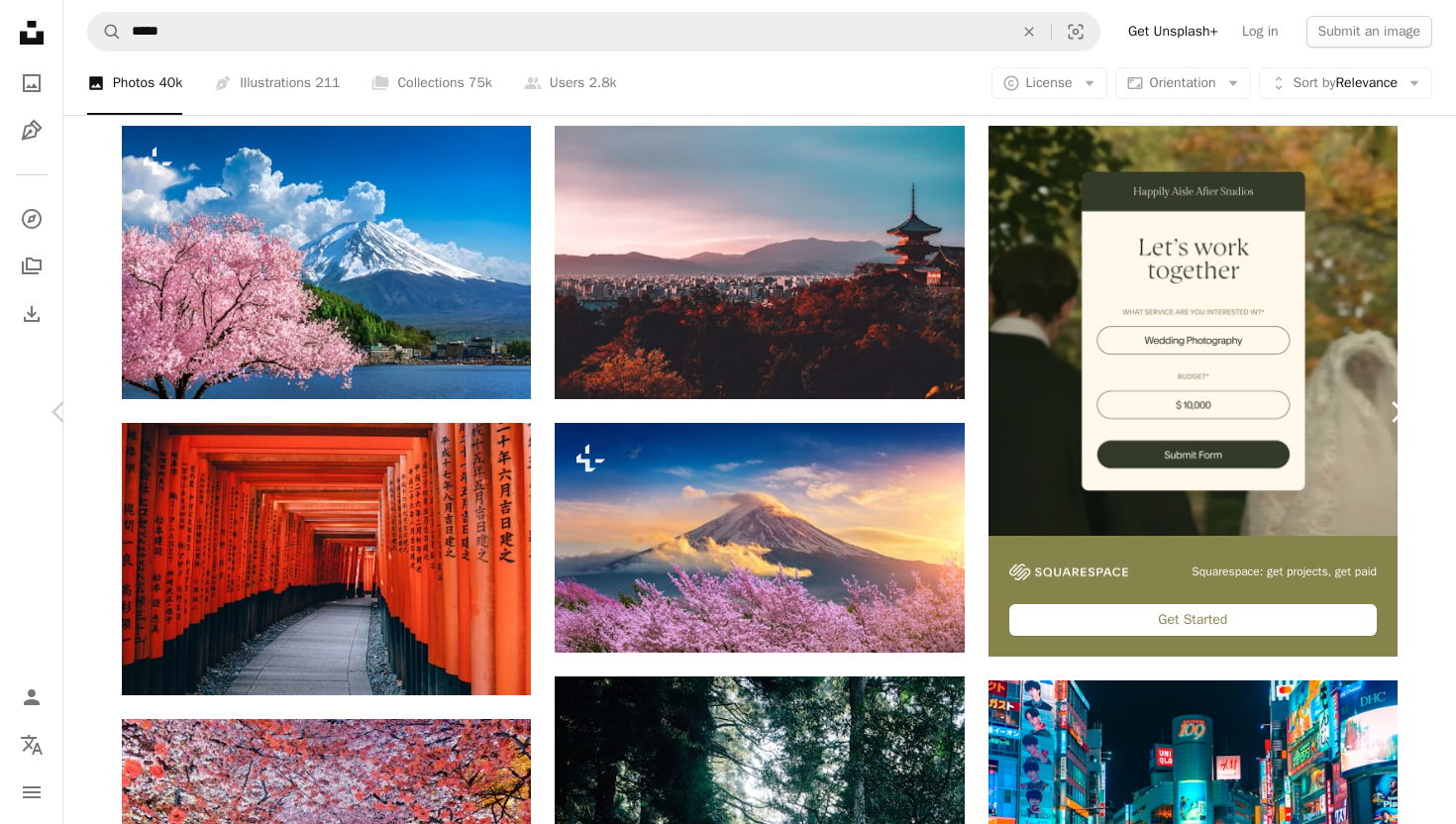 click on "Chevron right" at bounding box center (1397, 412) 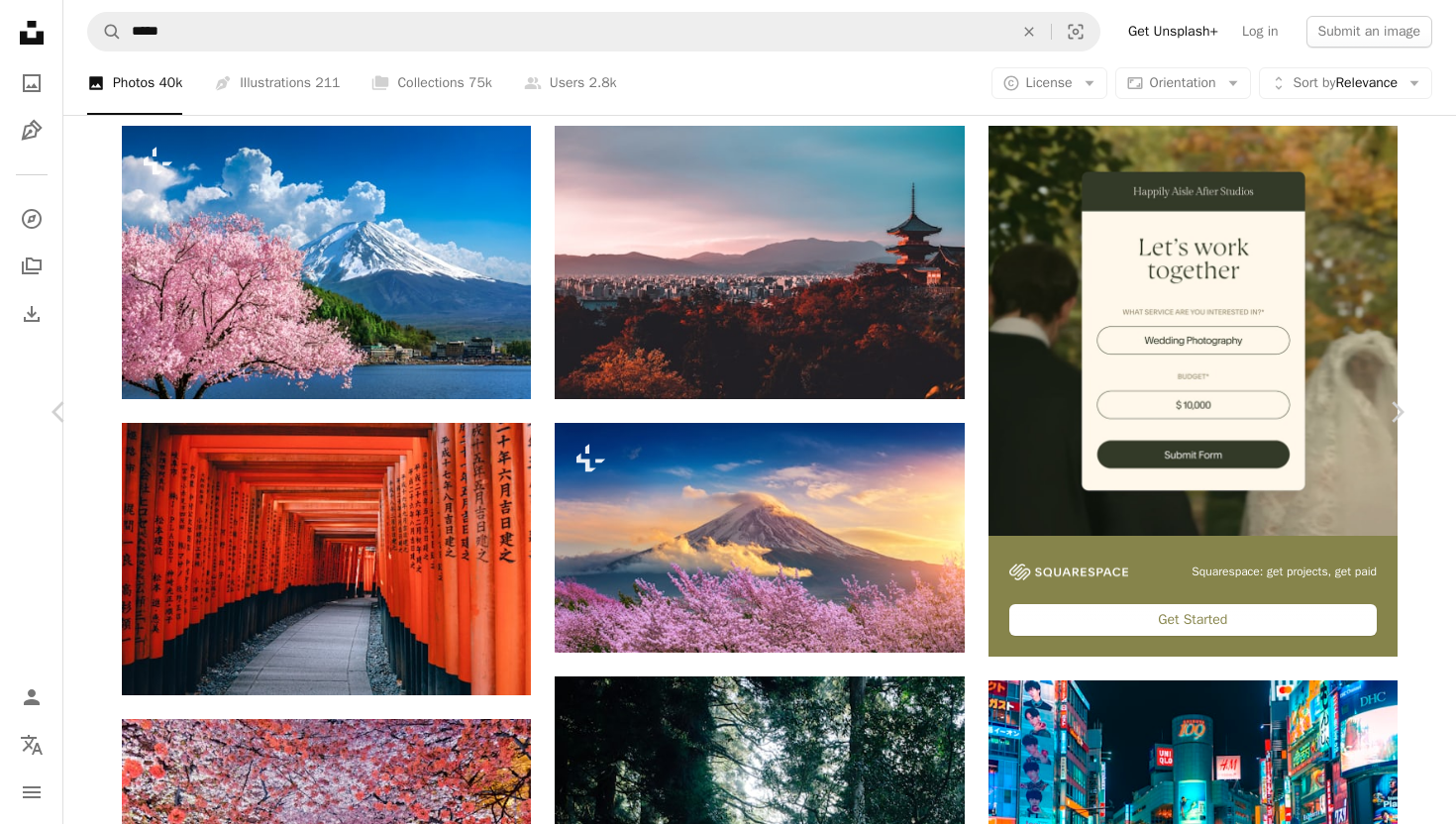 scroll, scrollTop: 0, scrollLeft: 0, axis: both 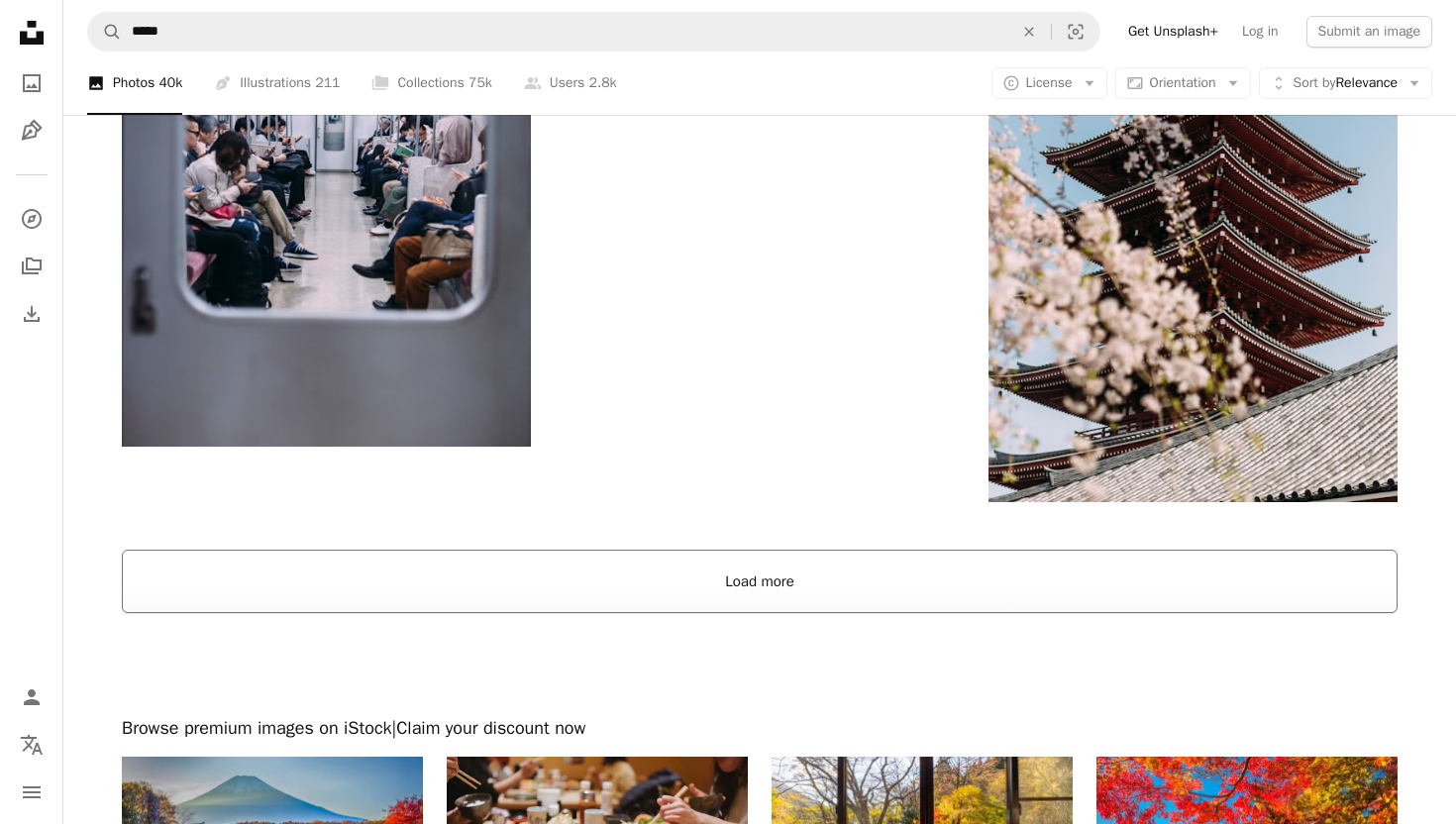 click on "Load more" at bounding box center [760, 581] 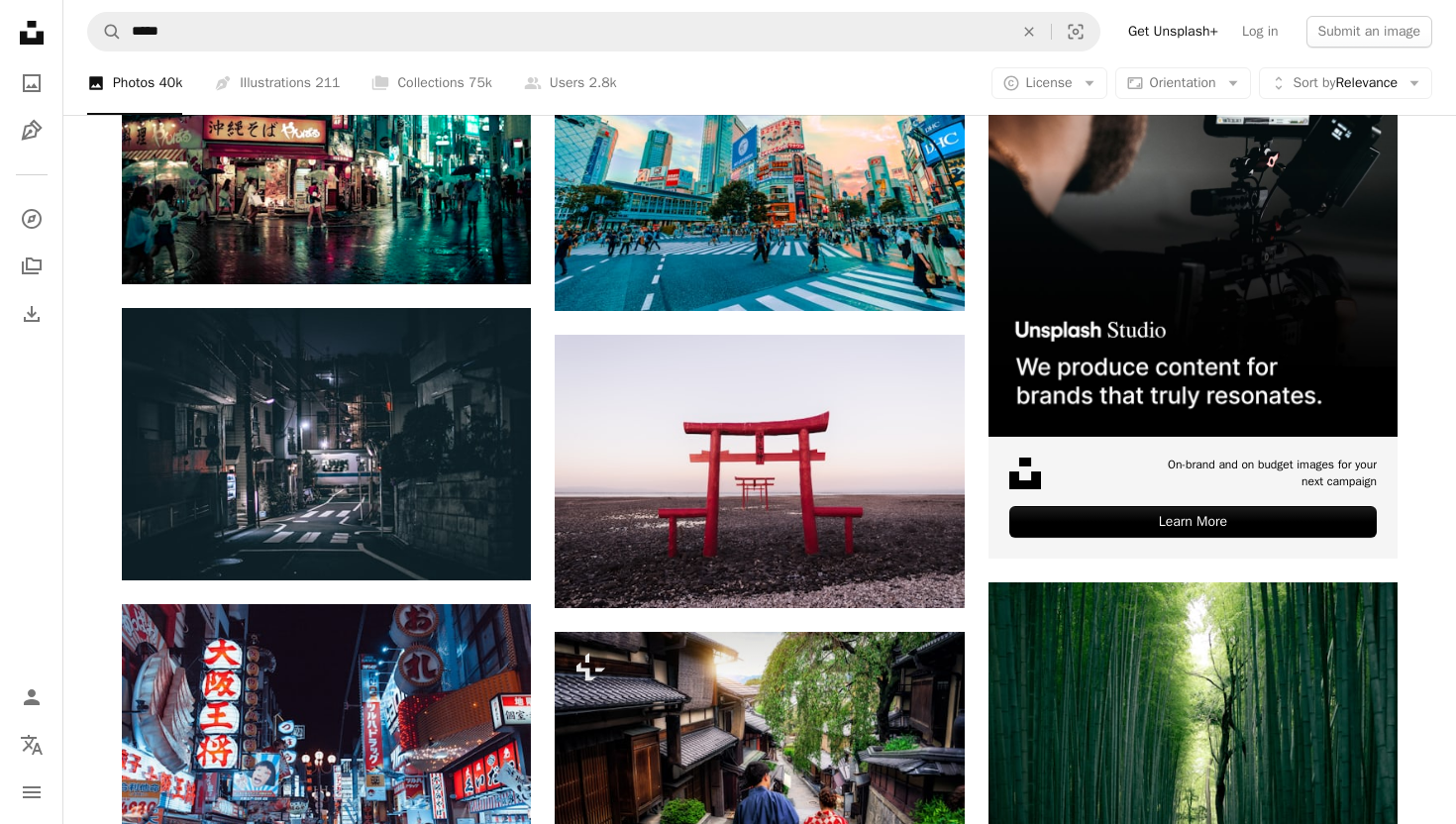 scroll, scrollTop: 9534, scrollLeft: 0, axis: vertical 